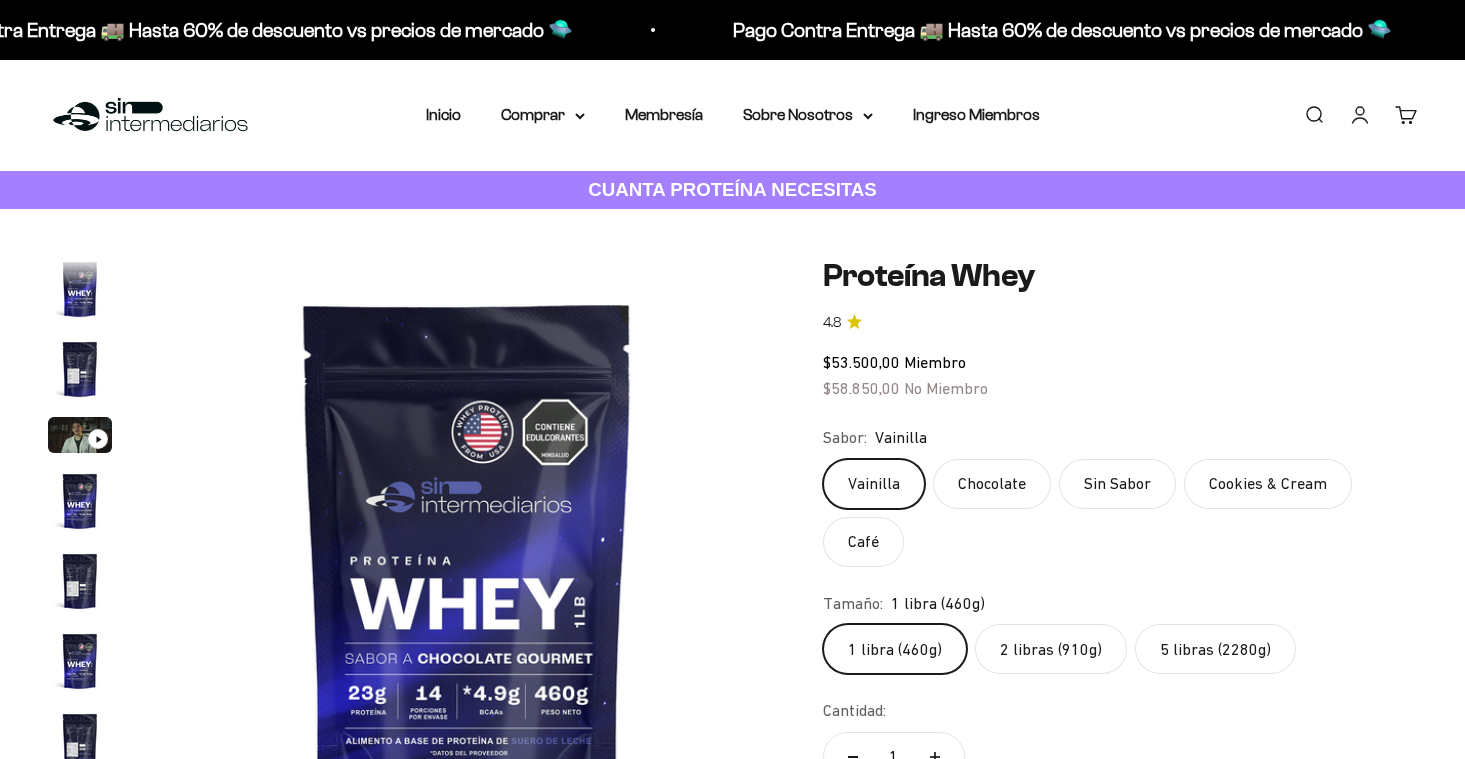 scroll, scrollTop: 90, scrollLeft: 0, axis: vertical 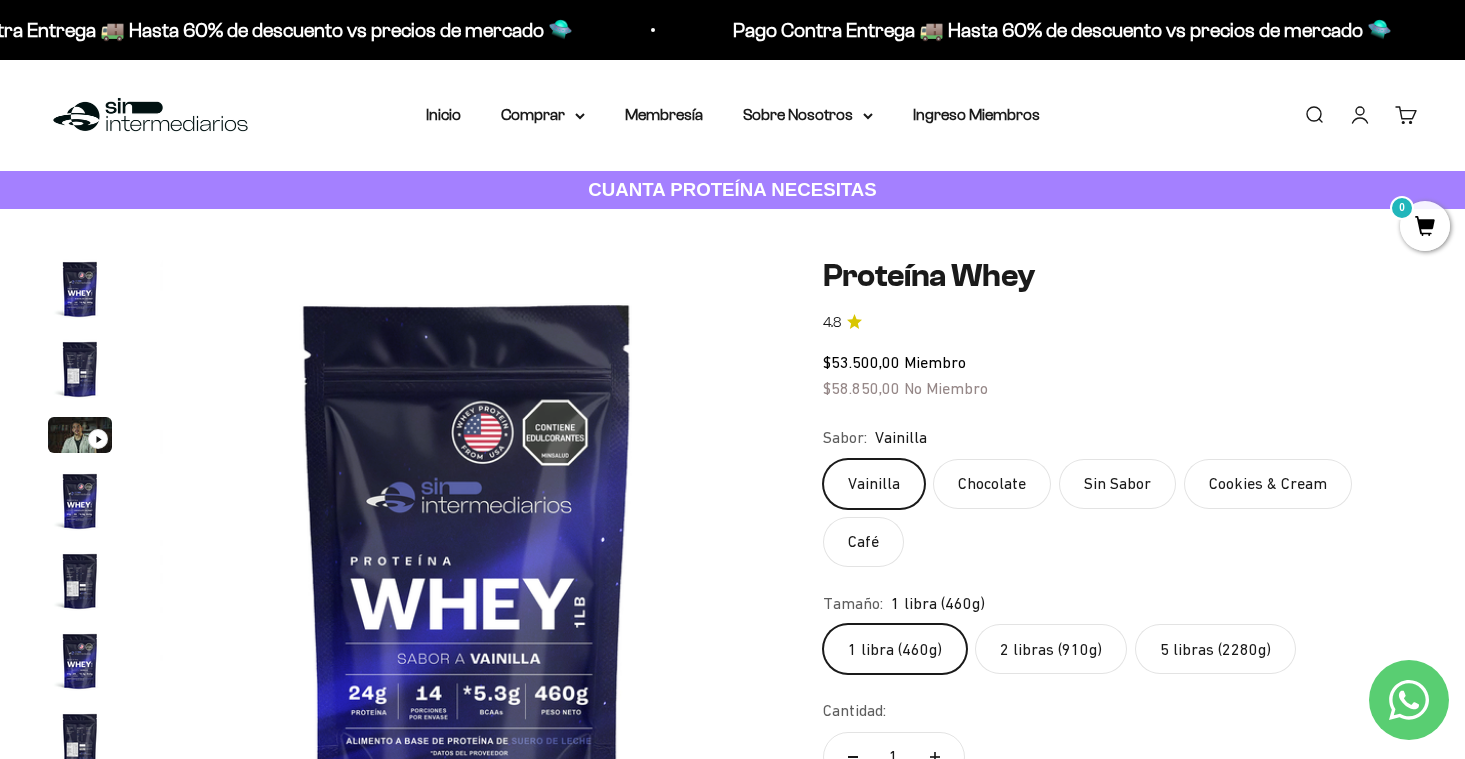 click at bounding box center (80, 369) 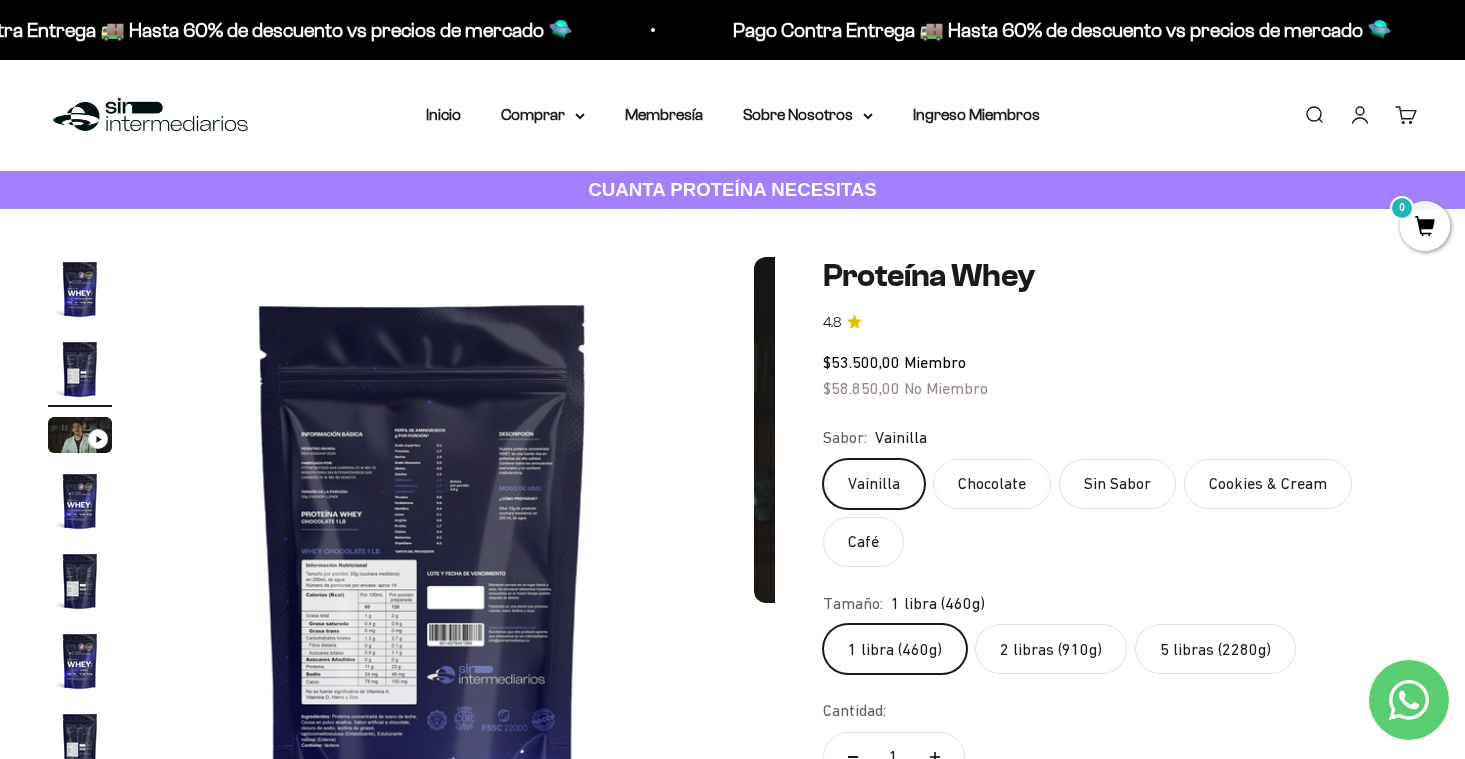scroll, scrollTop: 0, scrollLeft: 638, axis: horizontal 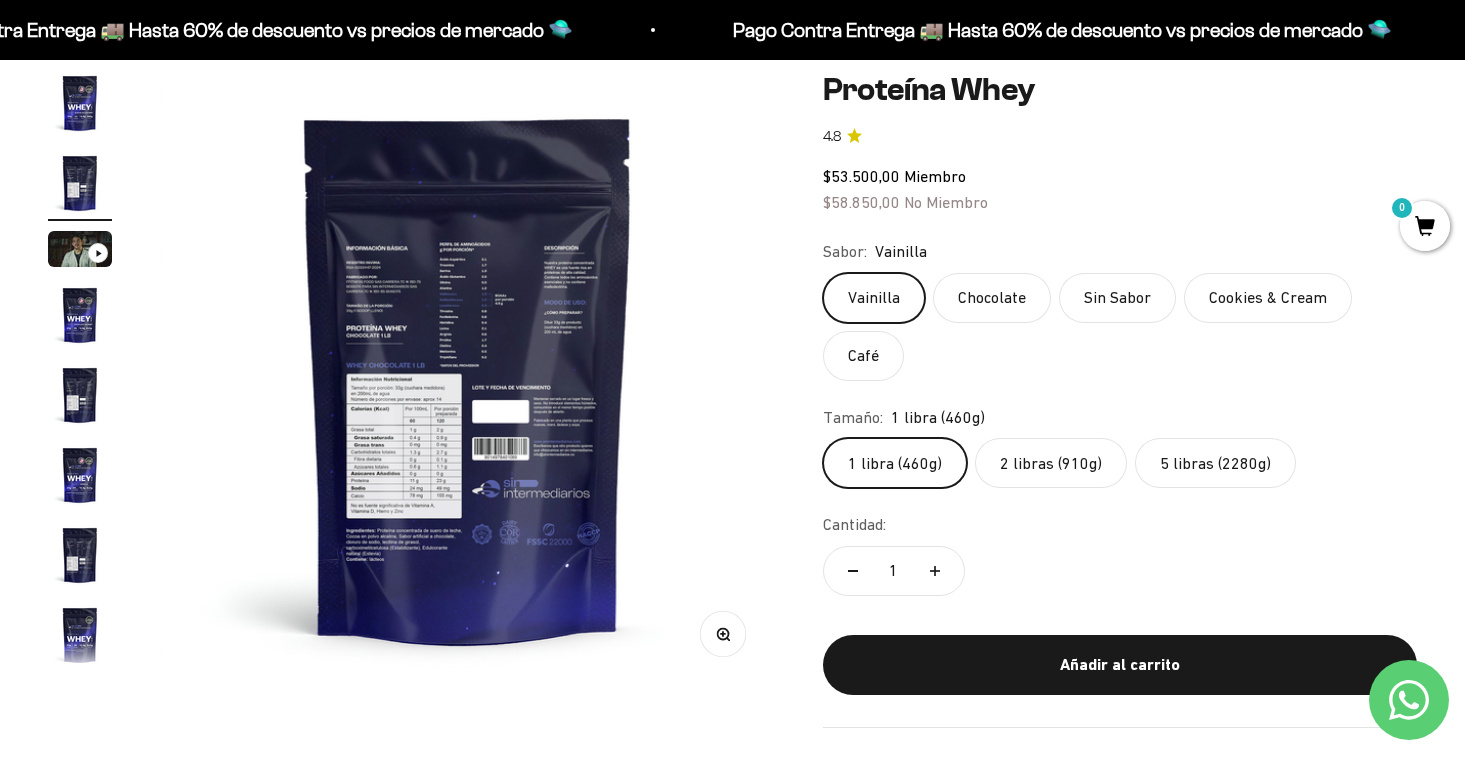 click at bounding box center (468, 378) 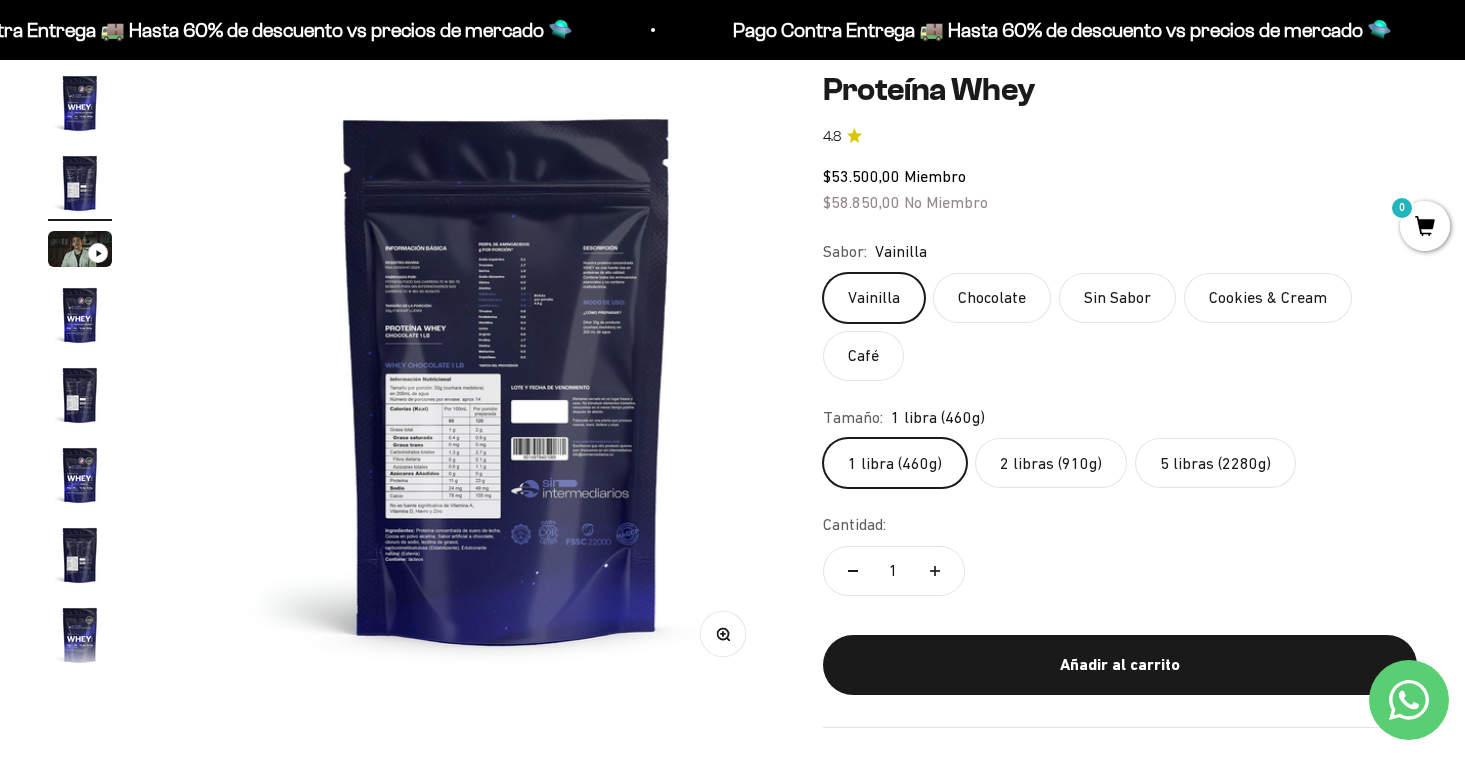 scroll, scrollTop: 0, scrollLeft: 638, axis: horizontal 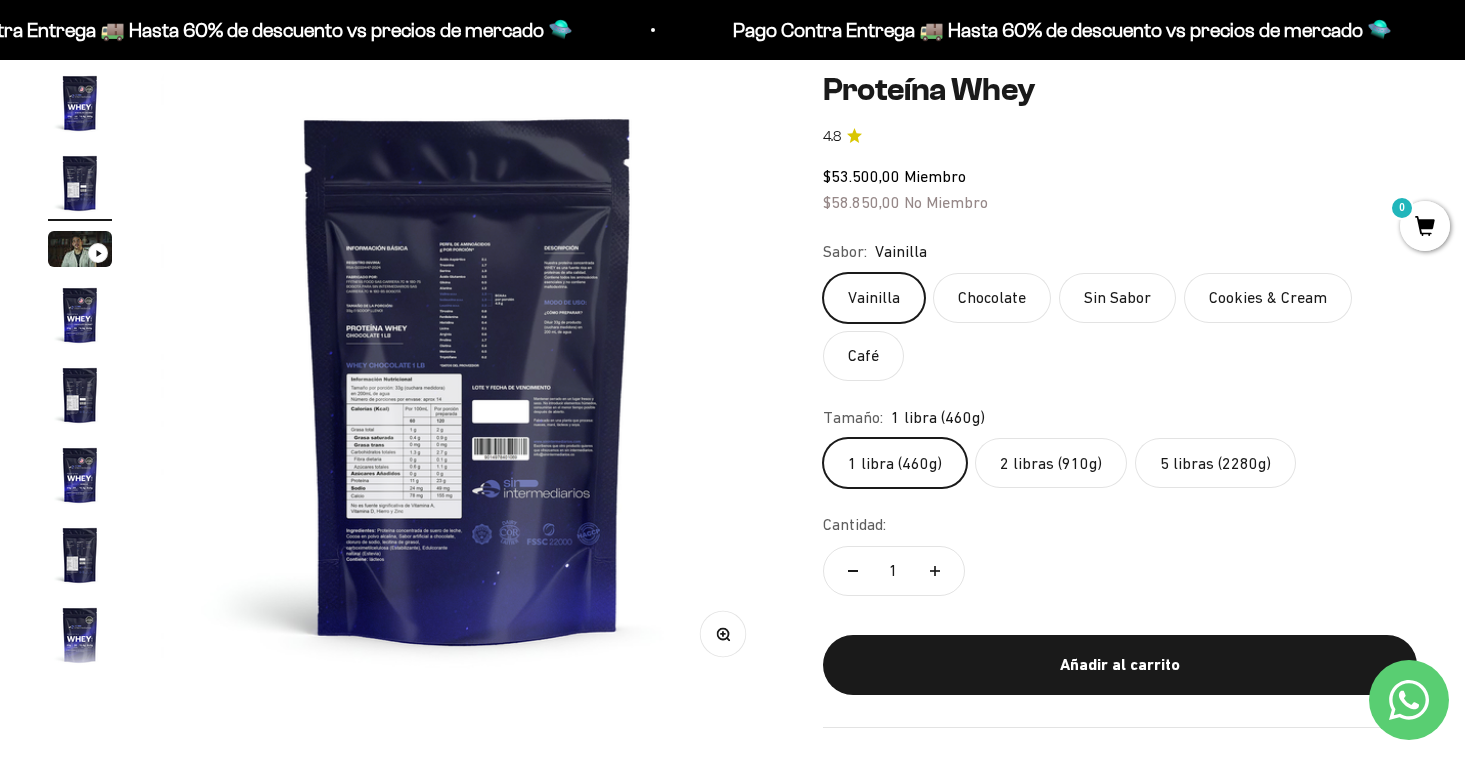 click on "Zoom" at bounding box center (722, 633) 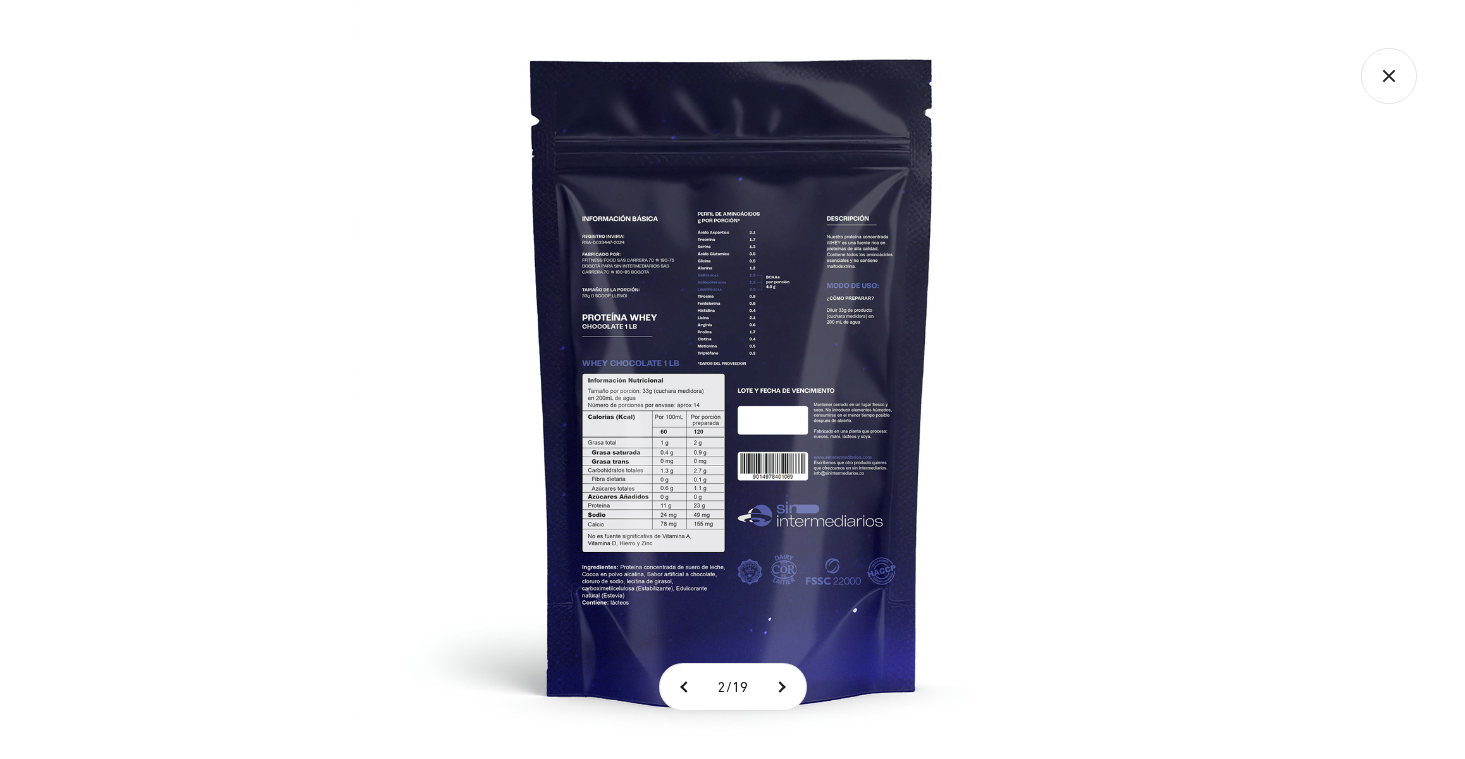 click at bounding box center [732, 379] 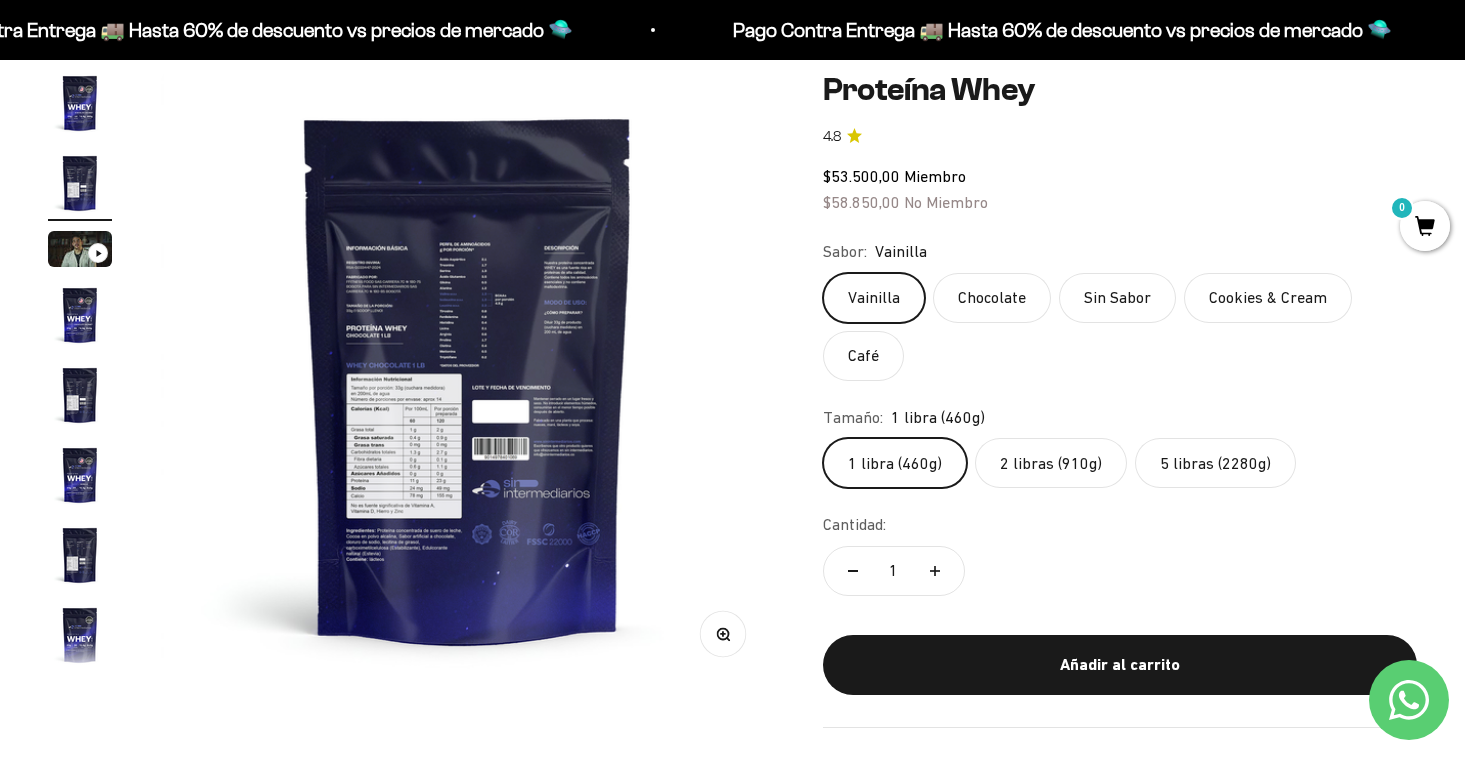 scroll, scrollTop: 0, scrollLeft: 0, axis: both 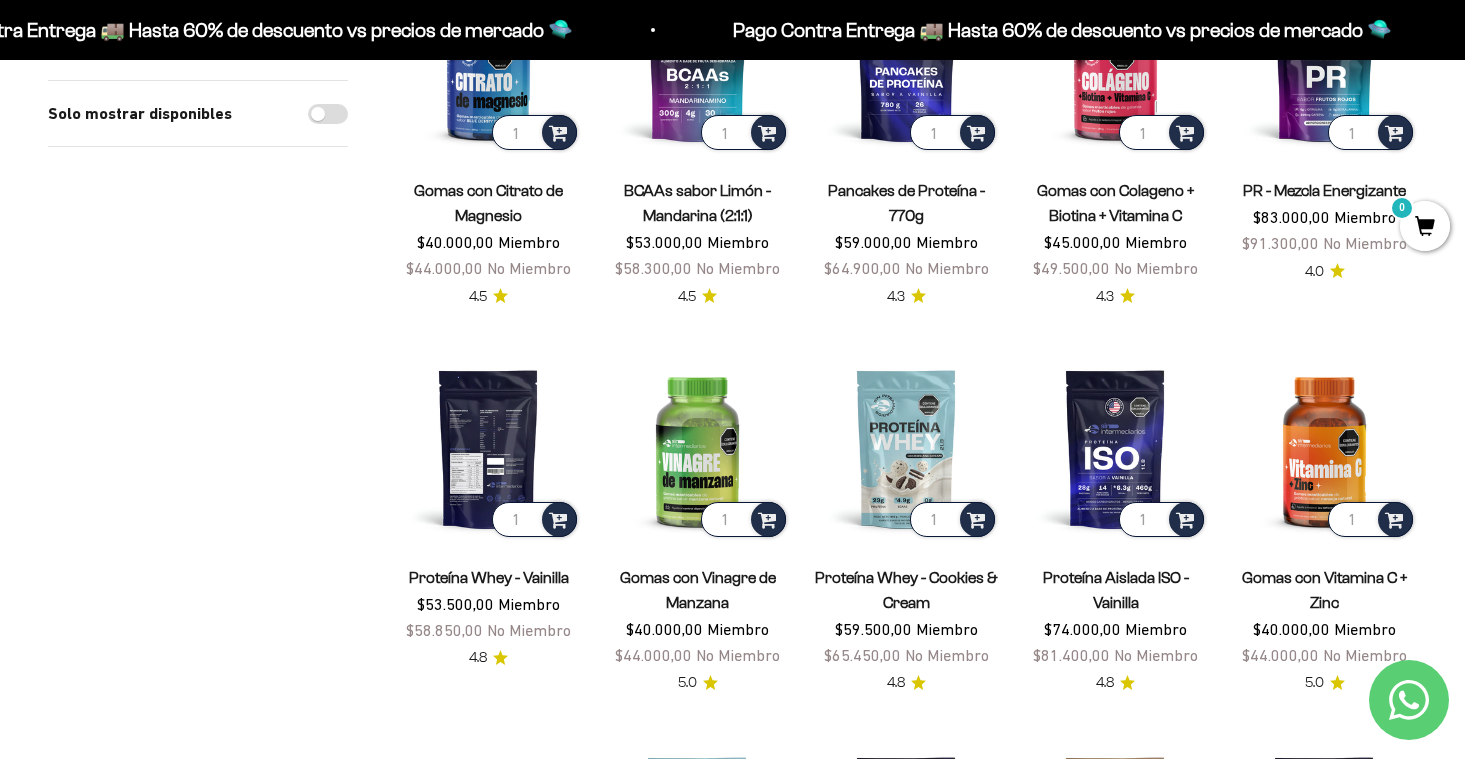 click at bounding box center (488, 448) 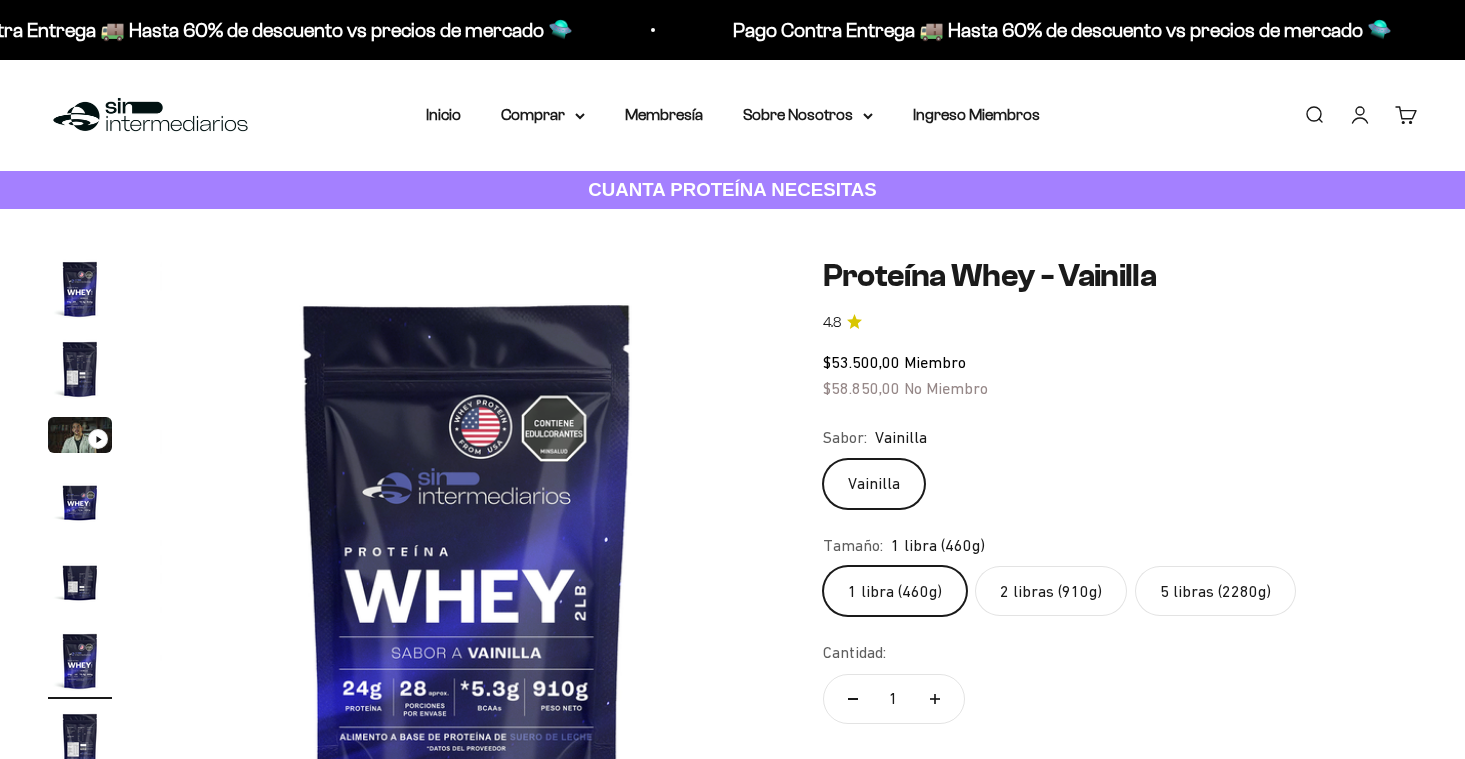 scroll, scrollTop: 0, scrollLeft: 0, axis: both 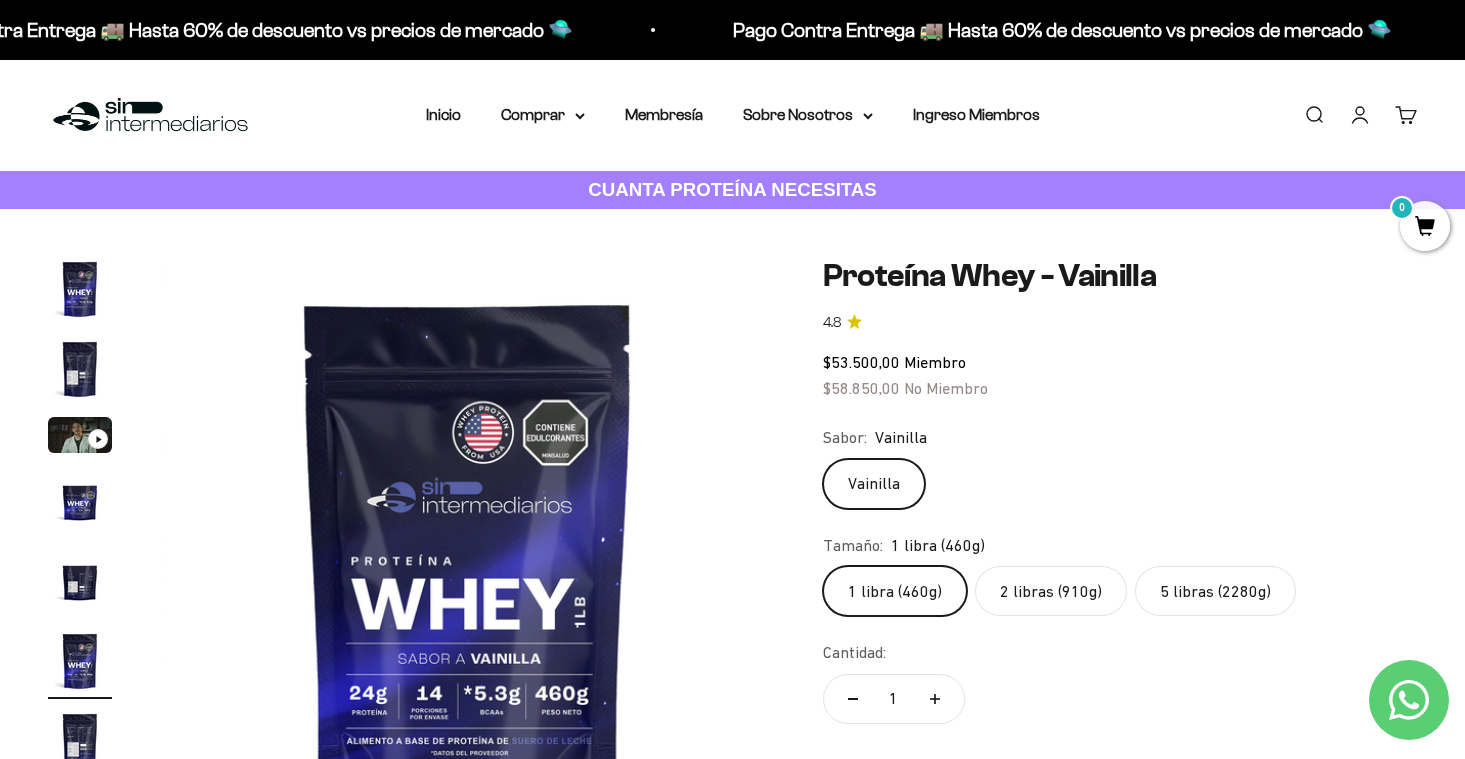 click at bounding box center [80, 369] 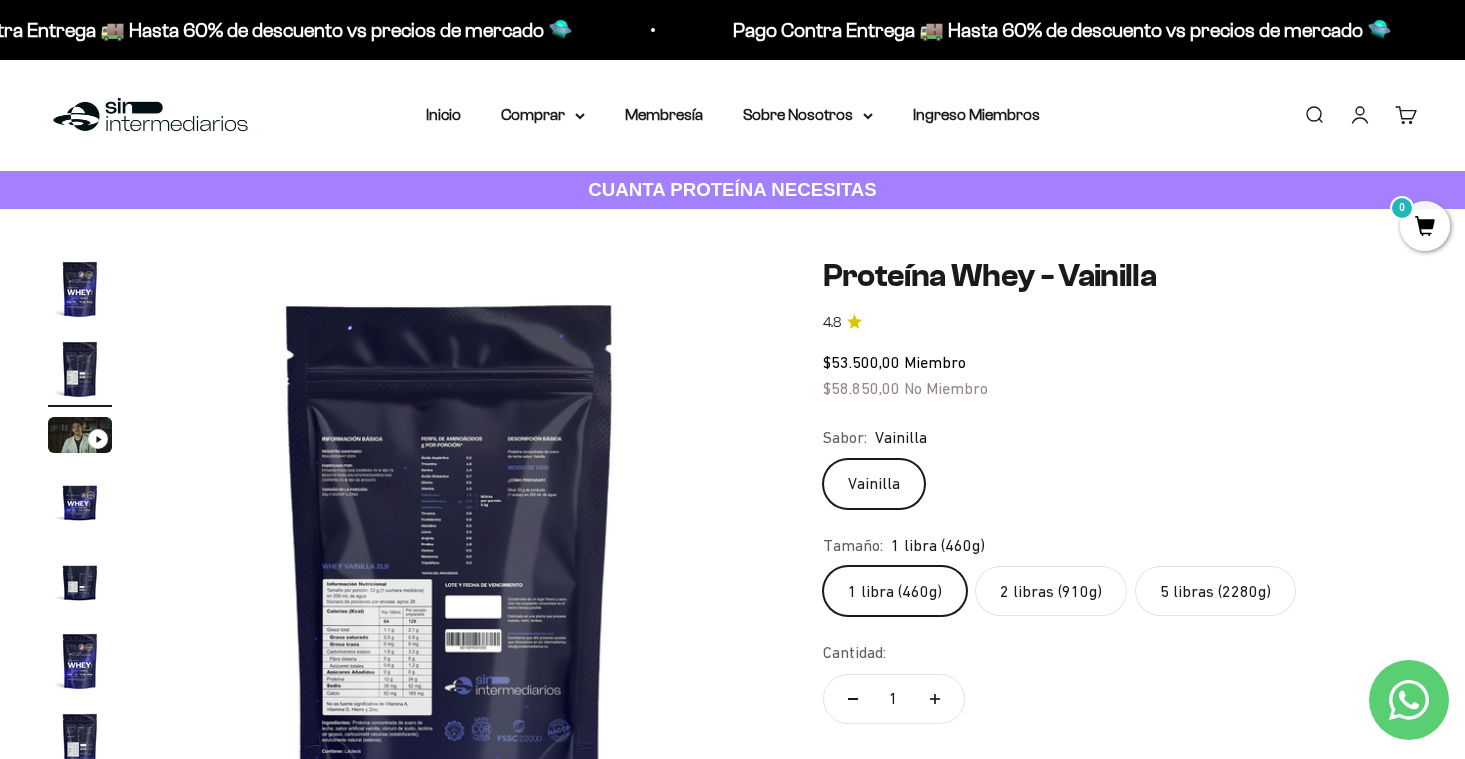 scroll, scrollTop: 0, scrollLeft: 638, axis: horizontal 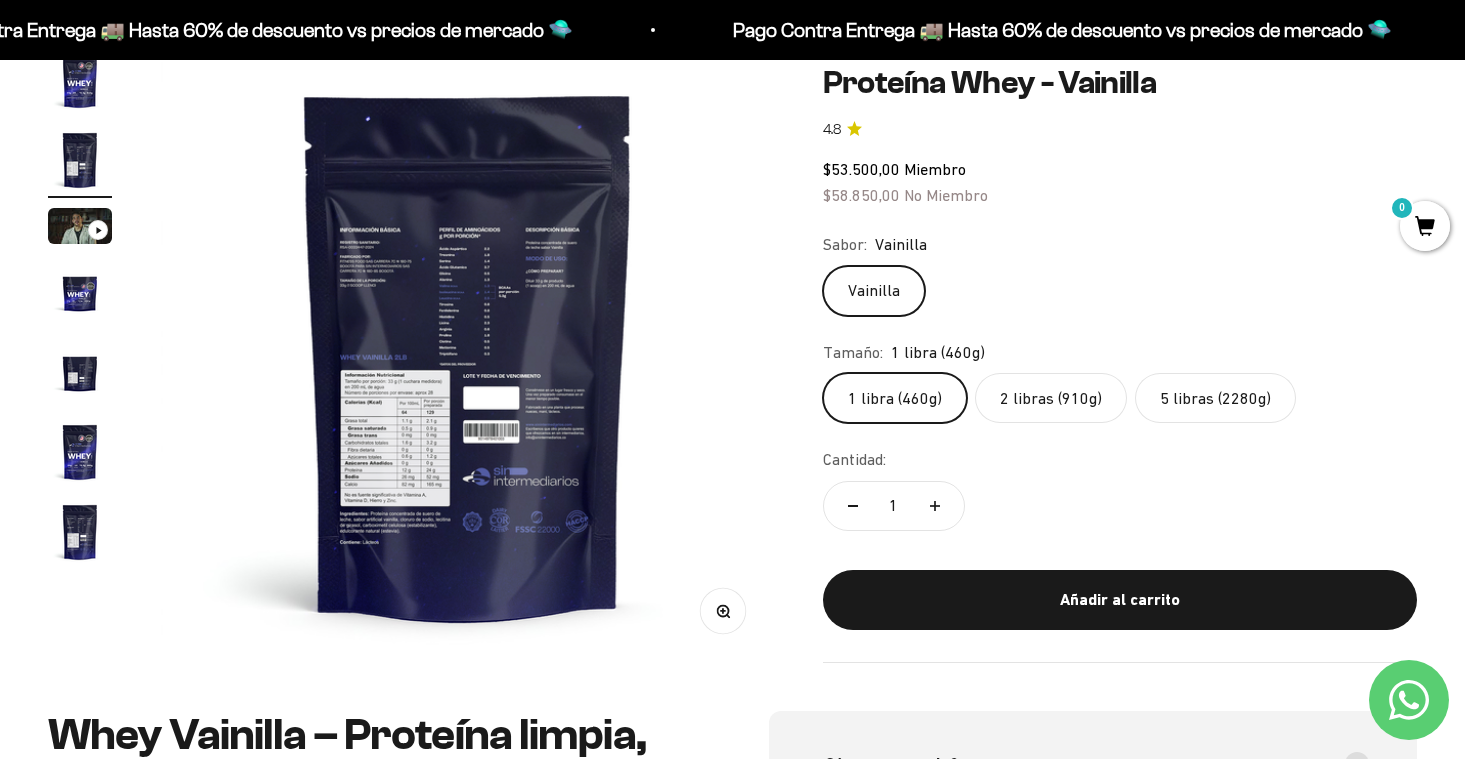 click at bounding box center [468, 355] 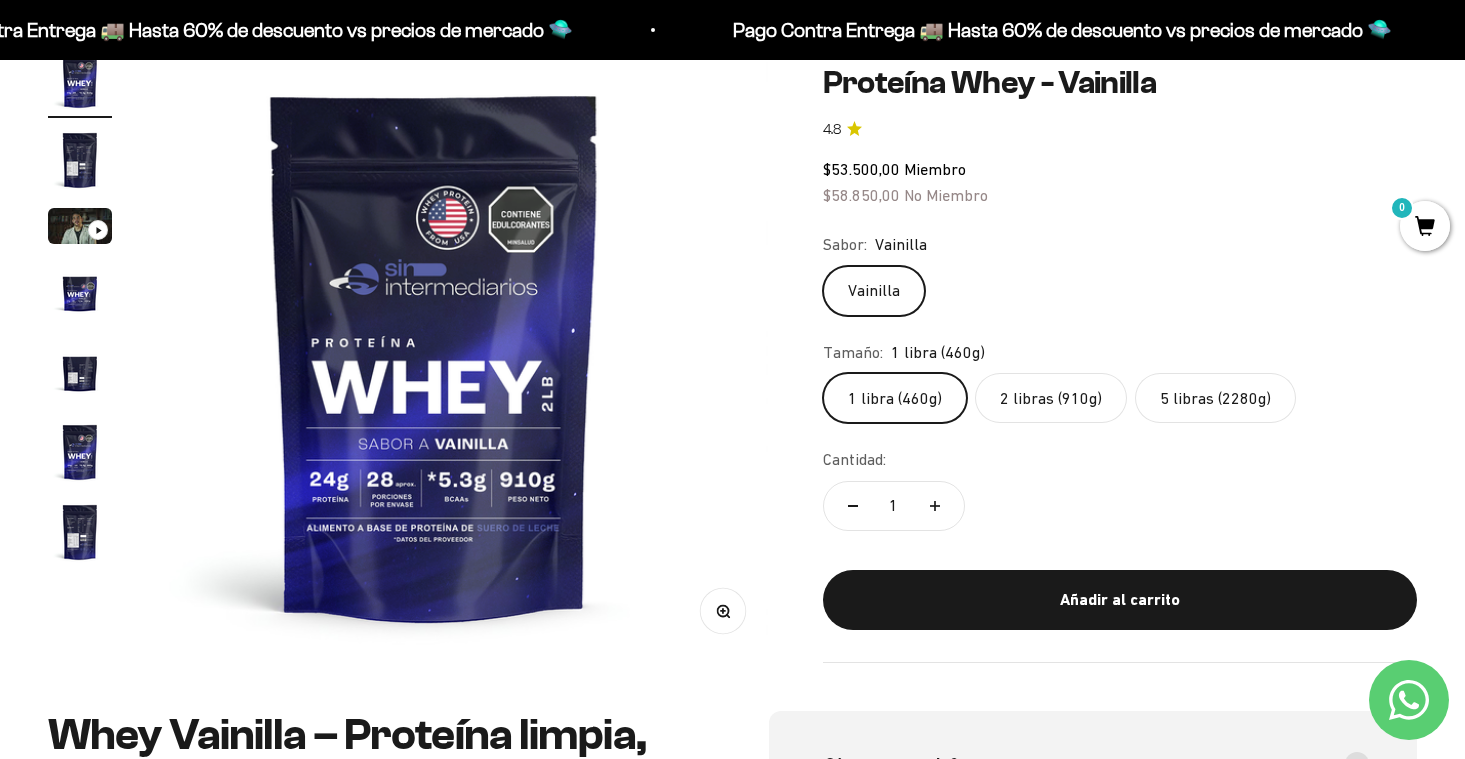 scroll, scrollTop: 0, scrollLeft: 0, axis: both 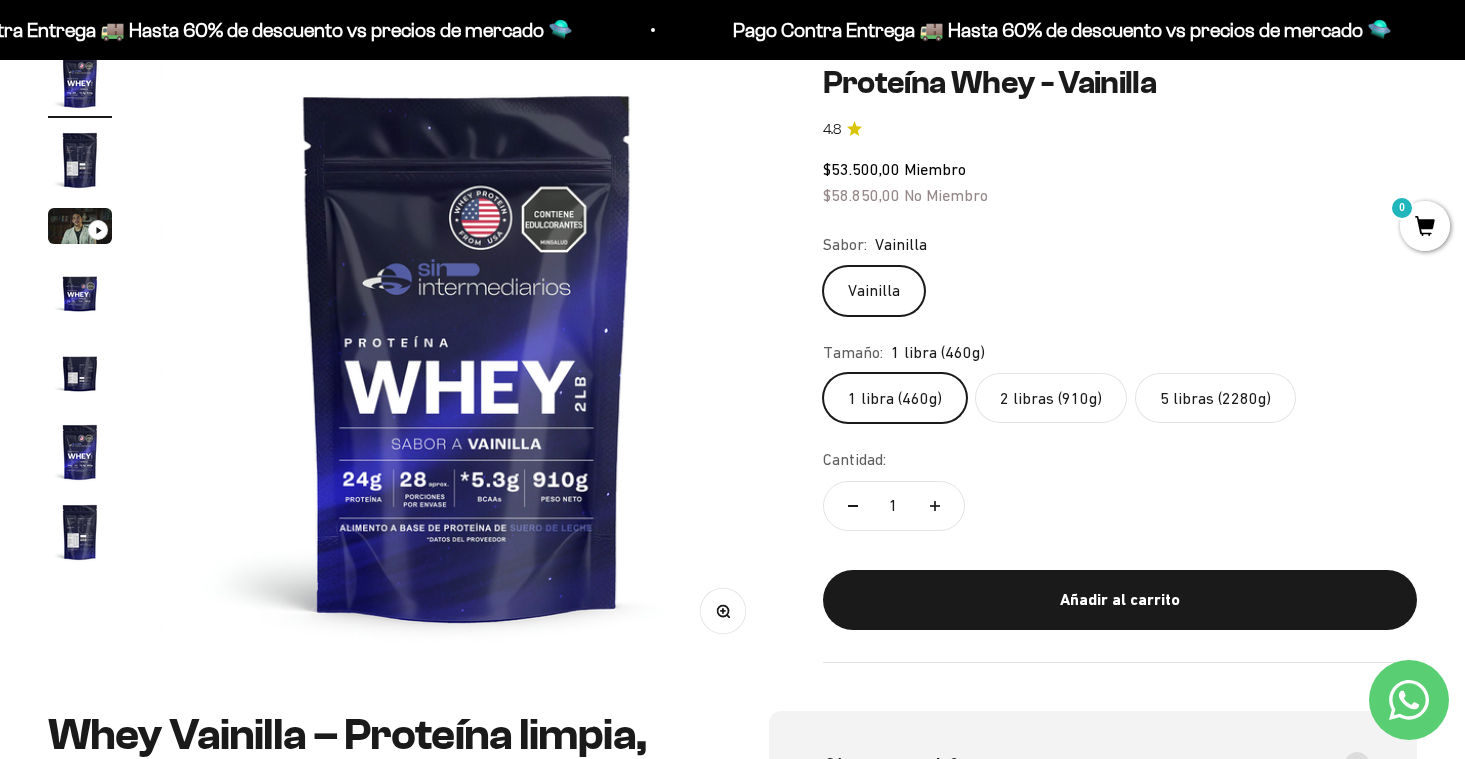 click at bounding box center [80, 160] 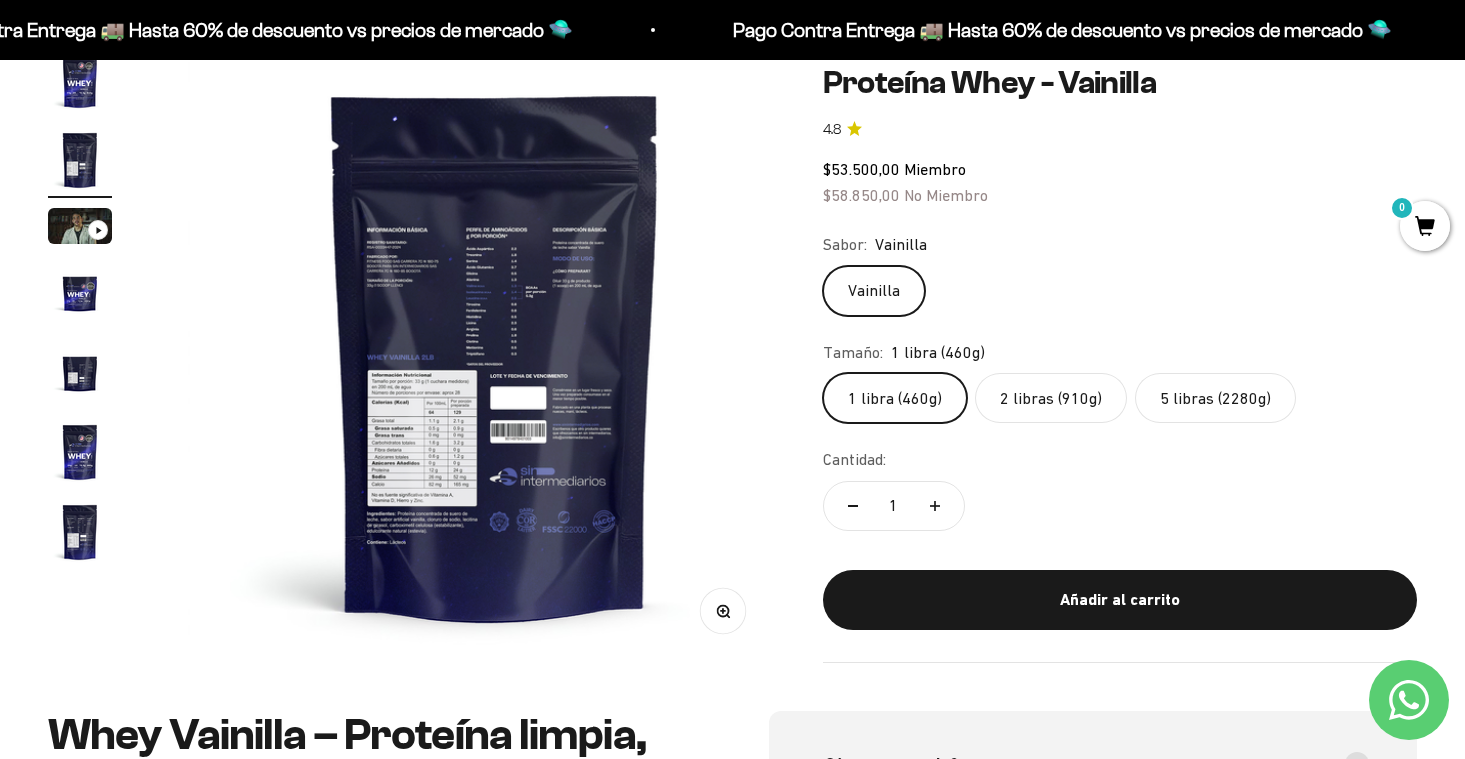 scroll, scrollTop: 0, scrollLeft: 638, axis: horizontal 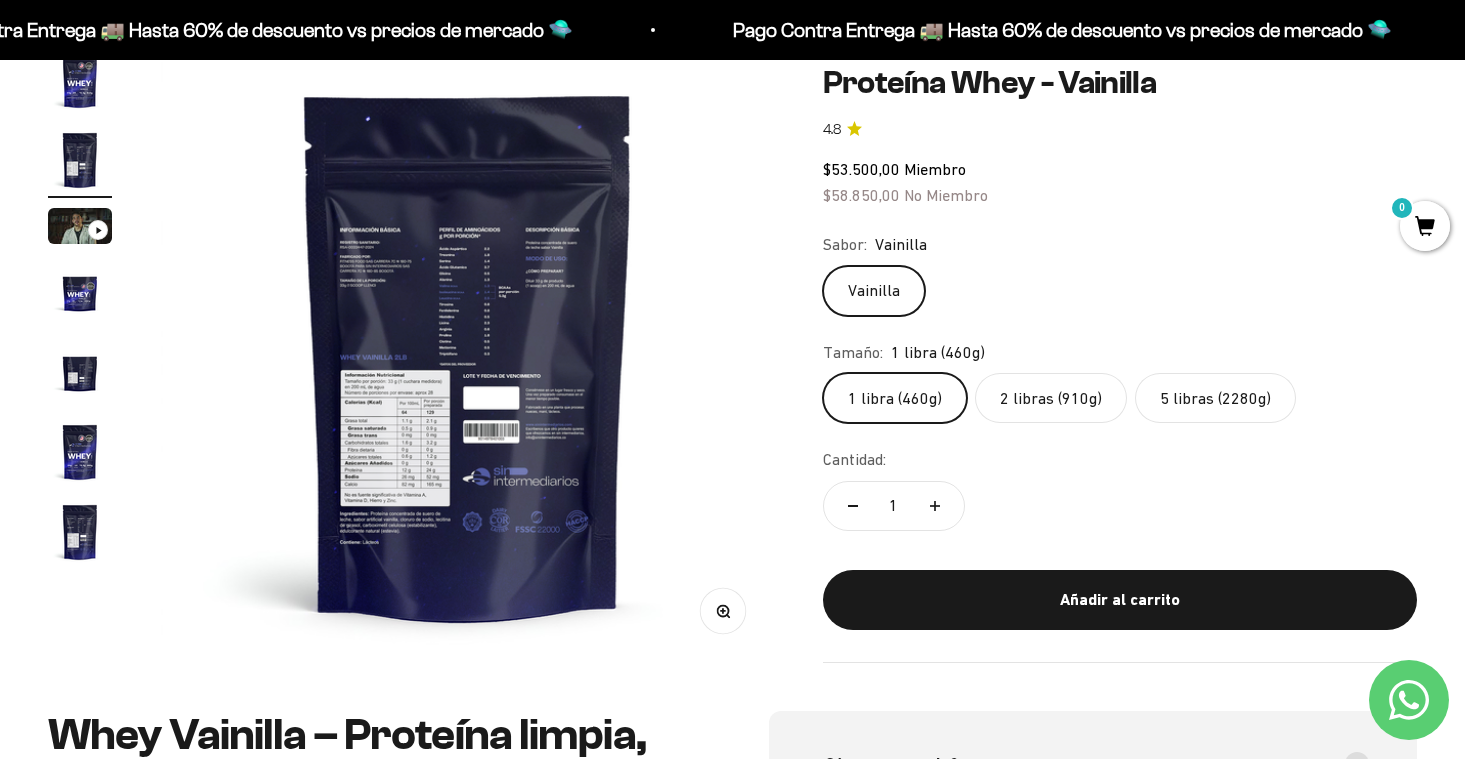 click on "Zoom" at bounding box center [722, 610] 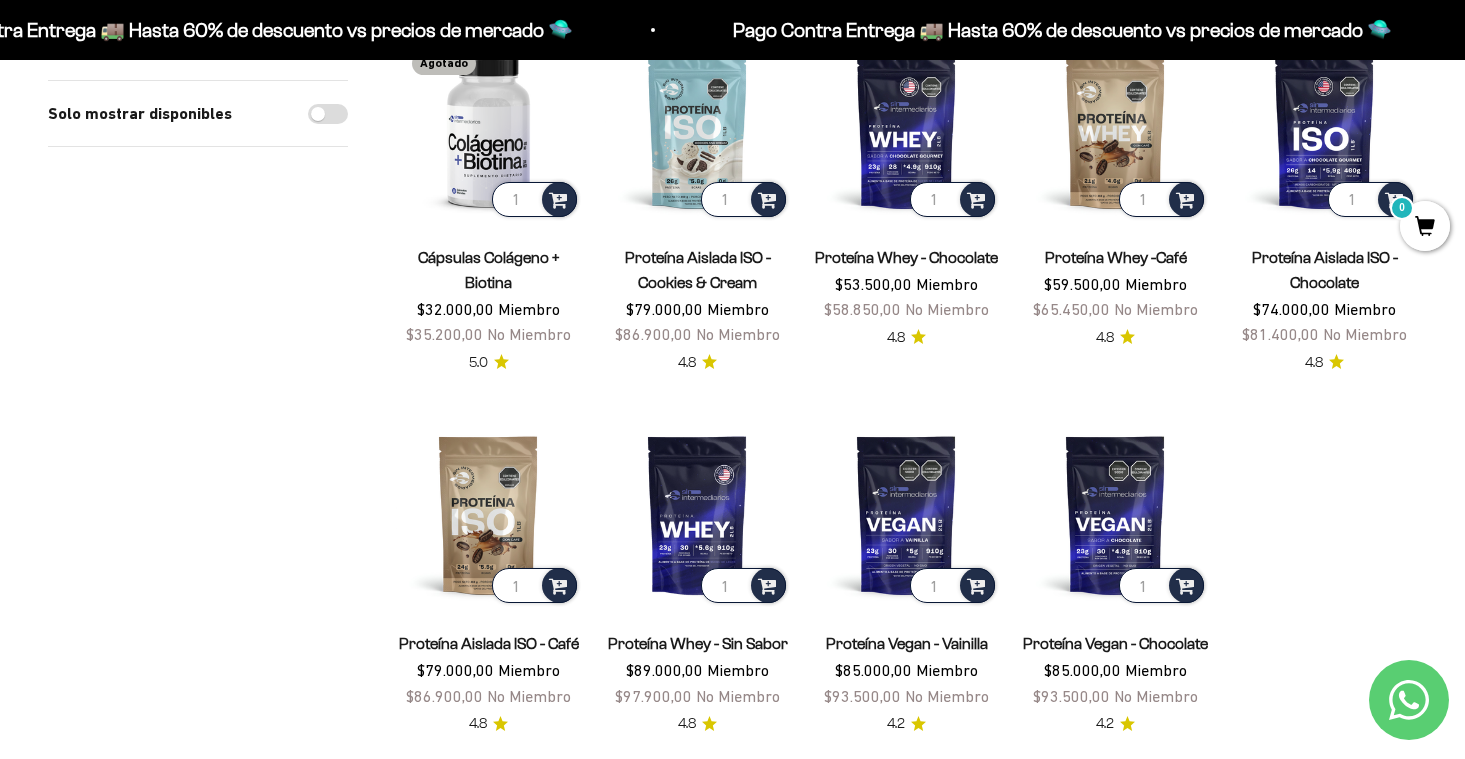 scroll, scrollTop: 1463, scrollLeft: 0, axis: vertical 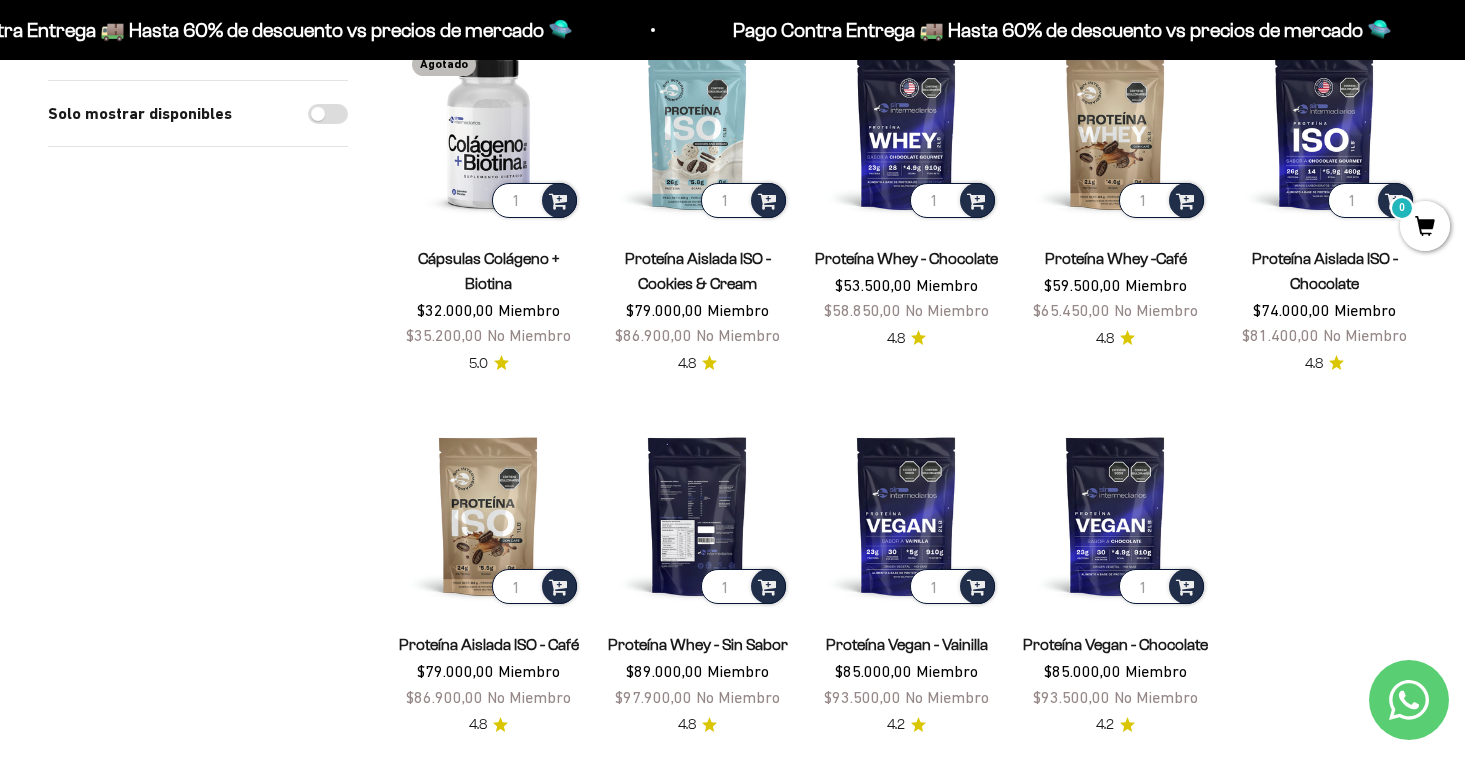 click at bounding box center (697, 515) 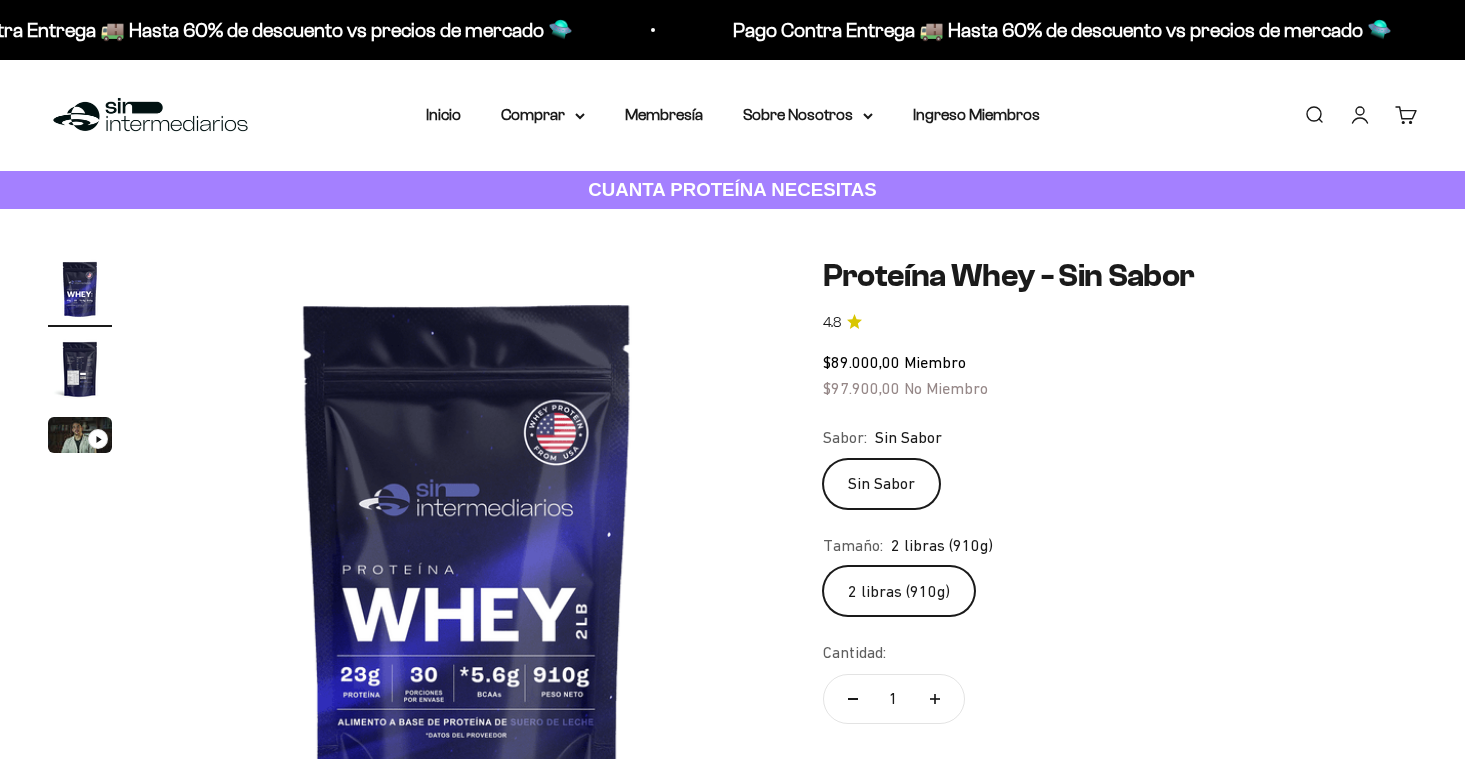 scroll, scrollTop: 0, scrollLeft: 0, axis: both 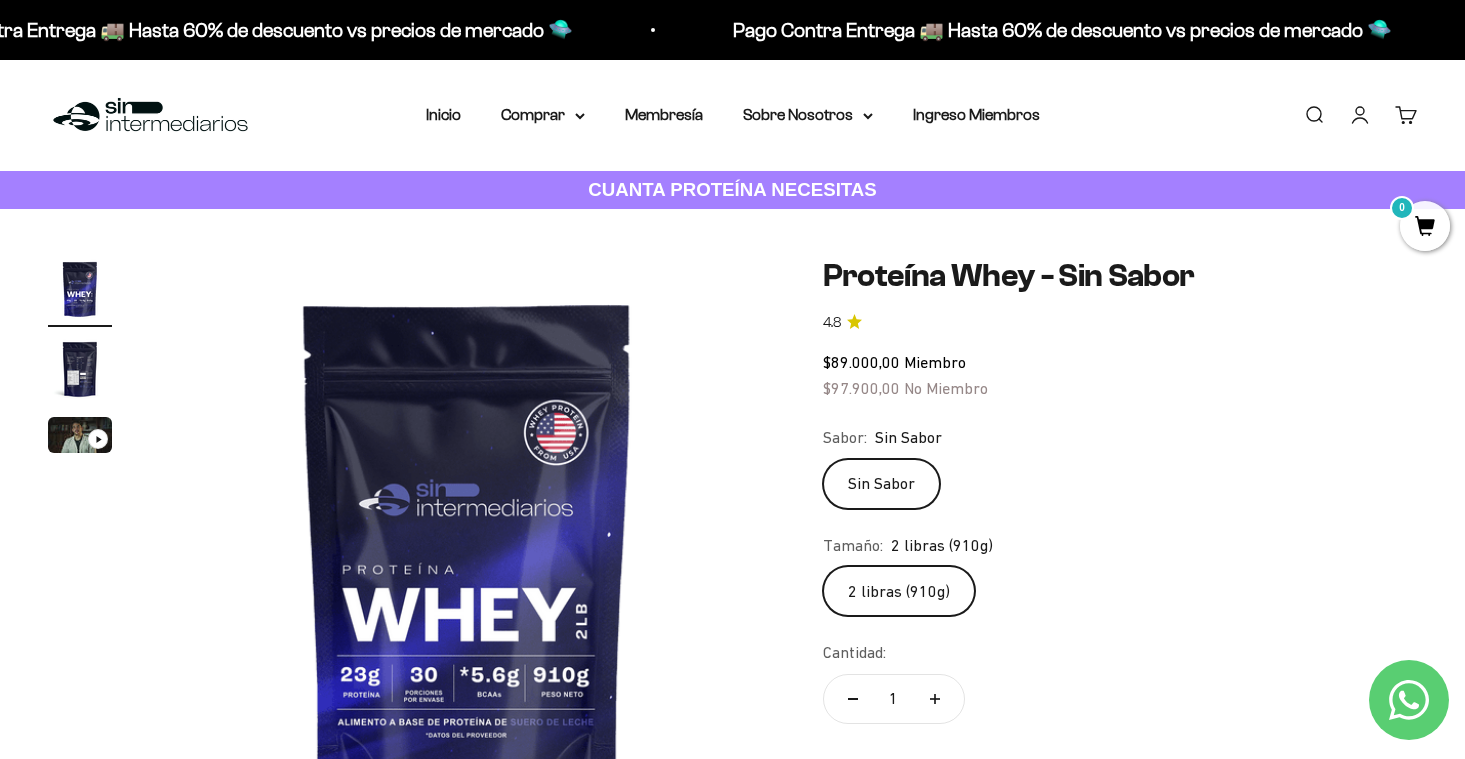 click at bounding box center [80, 369] 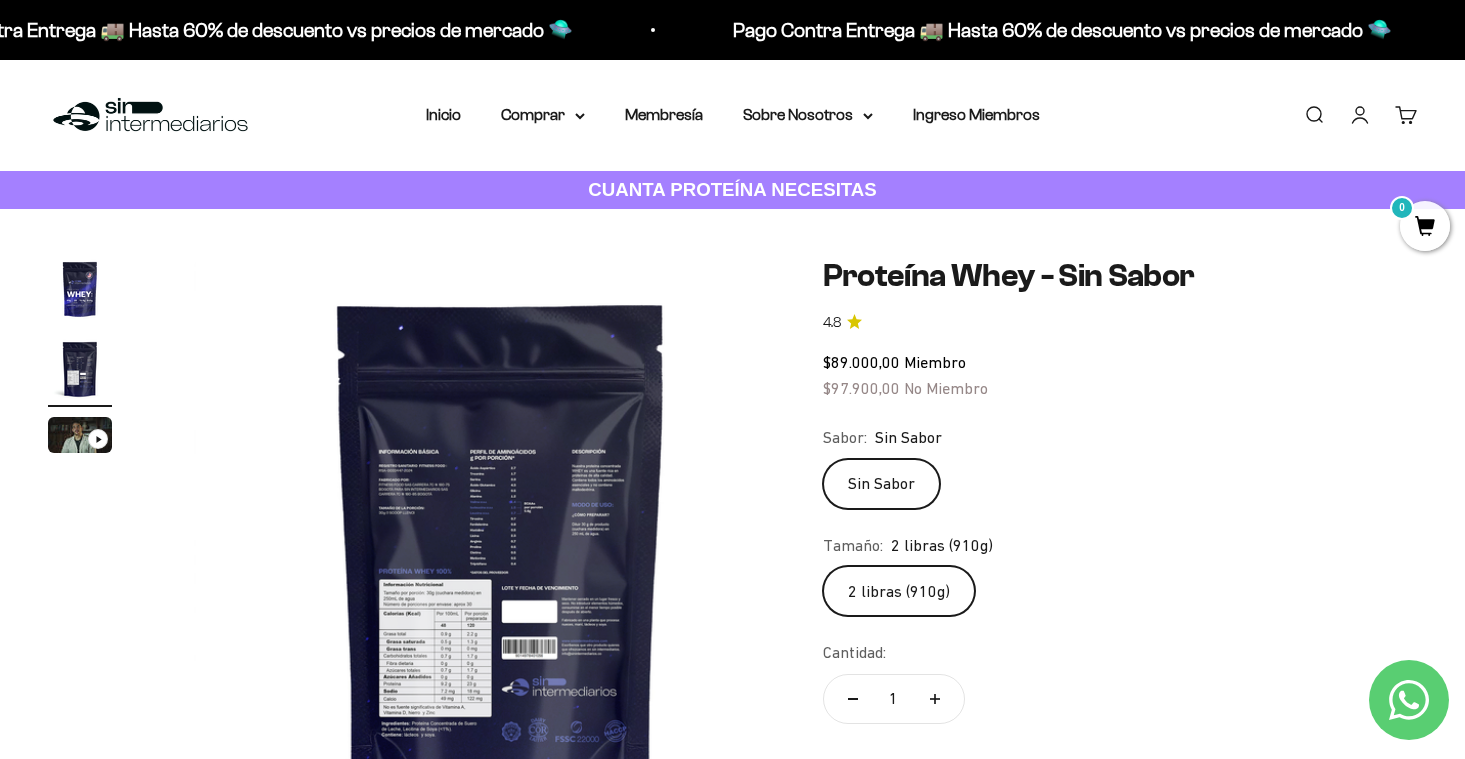 scroll, scrollTop: 0, scrollLeft: 638, axis: horizontal 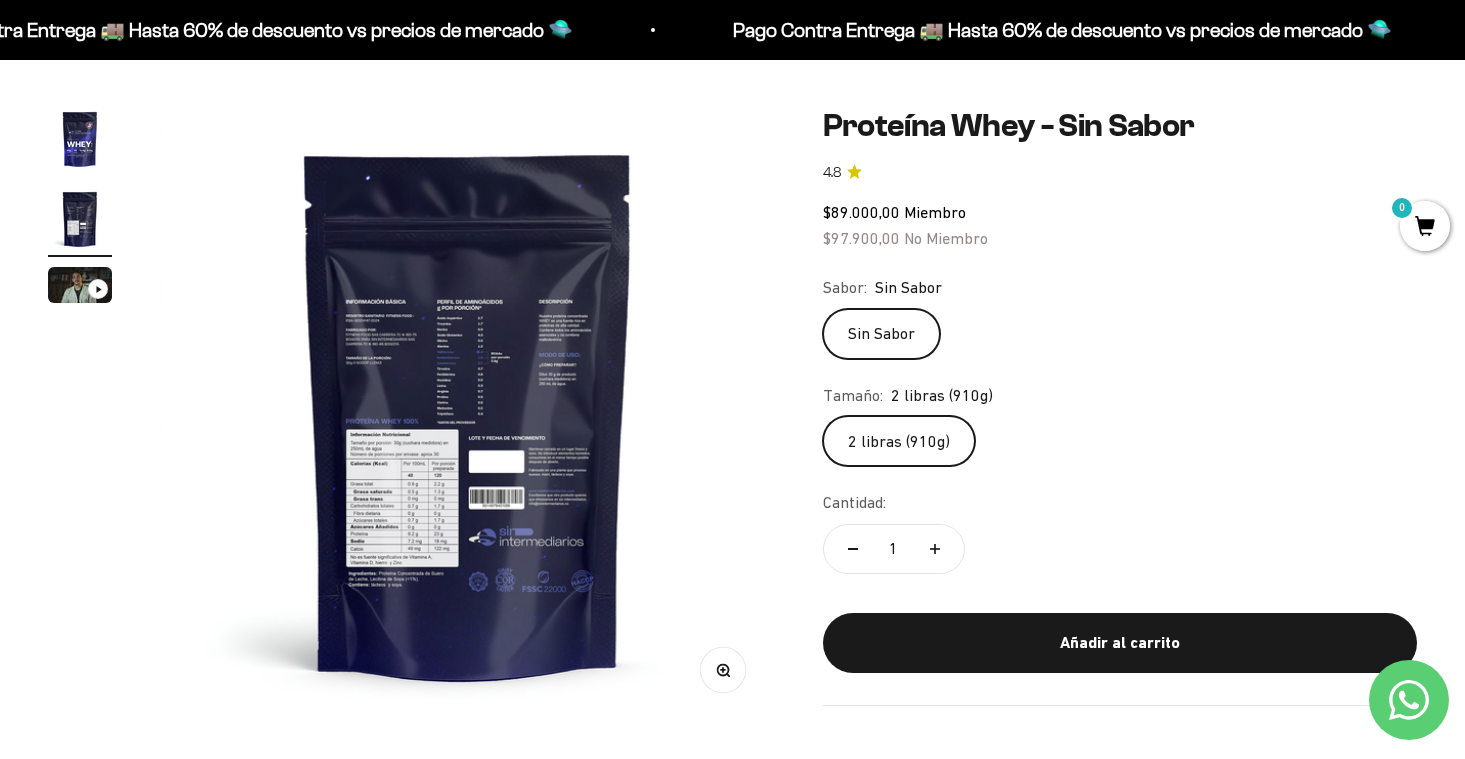 click at bounding box center (468, 414) 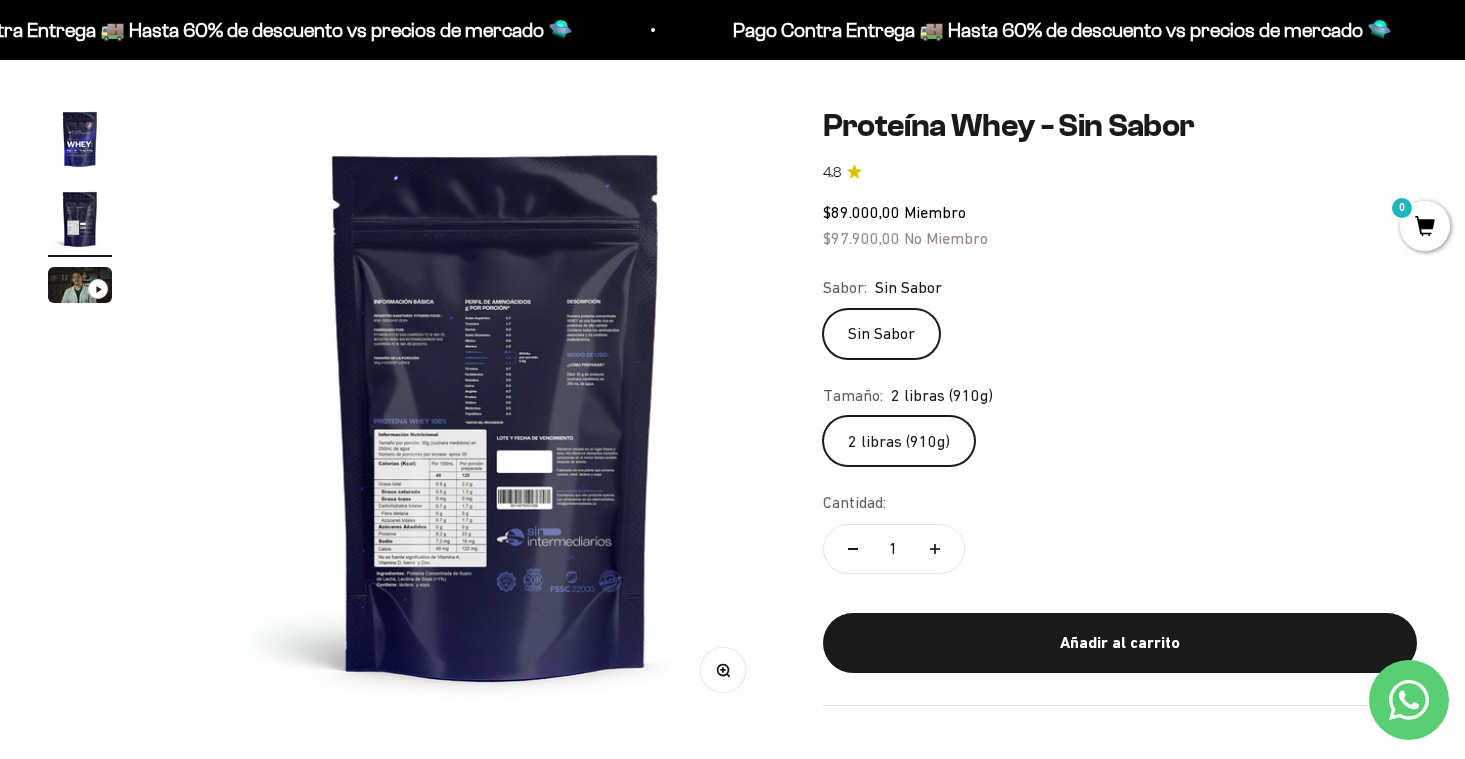 scroll, scrollTop: 0, scrollLeft: 638, axis: horizontal 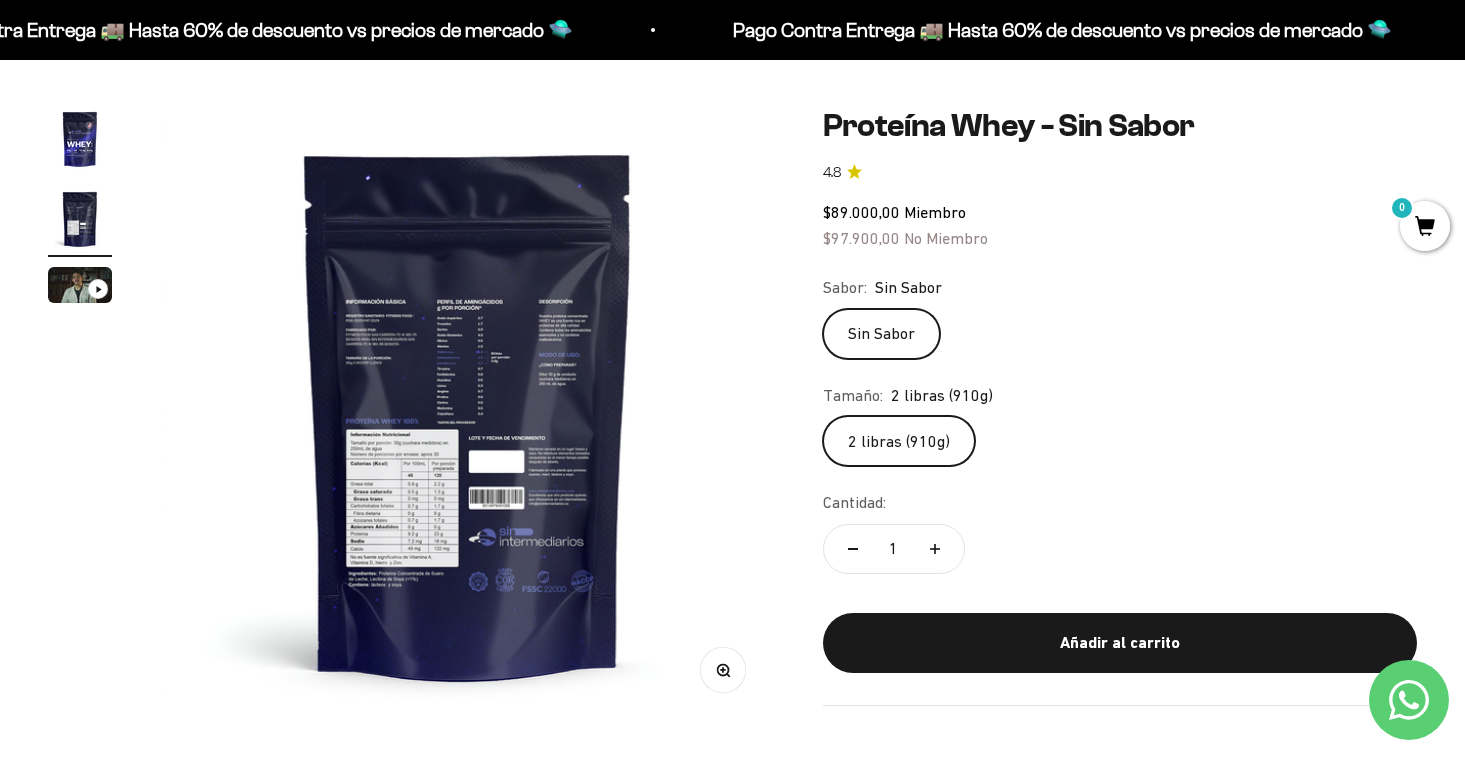 click on "Zoom" at bounding box center (722, 669) 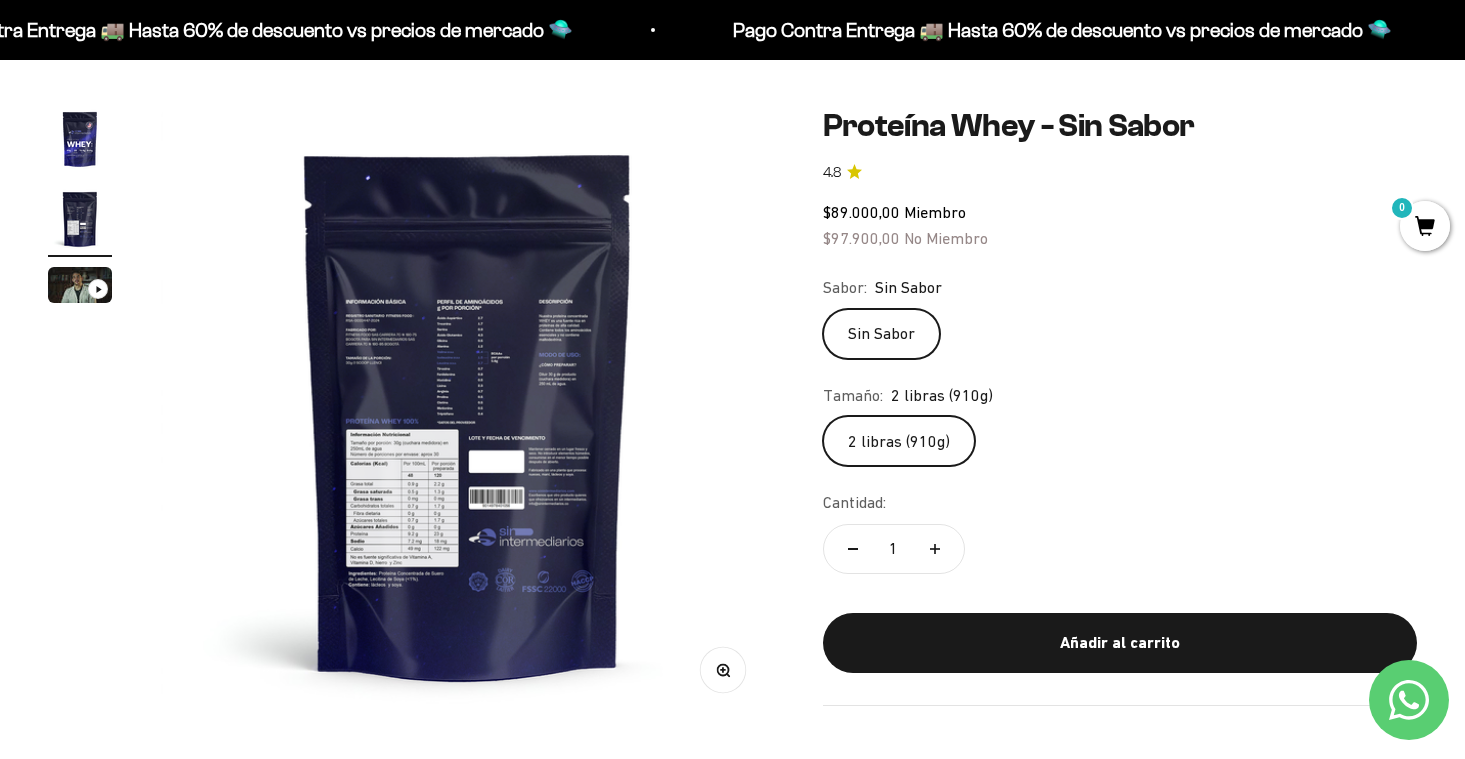 type 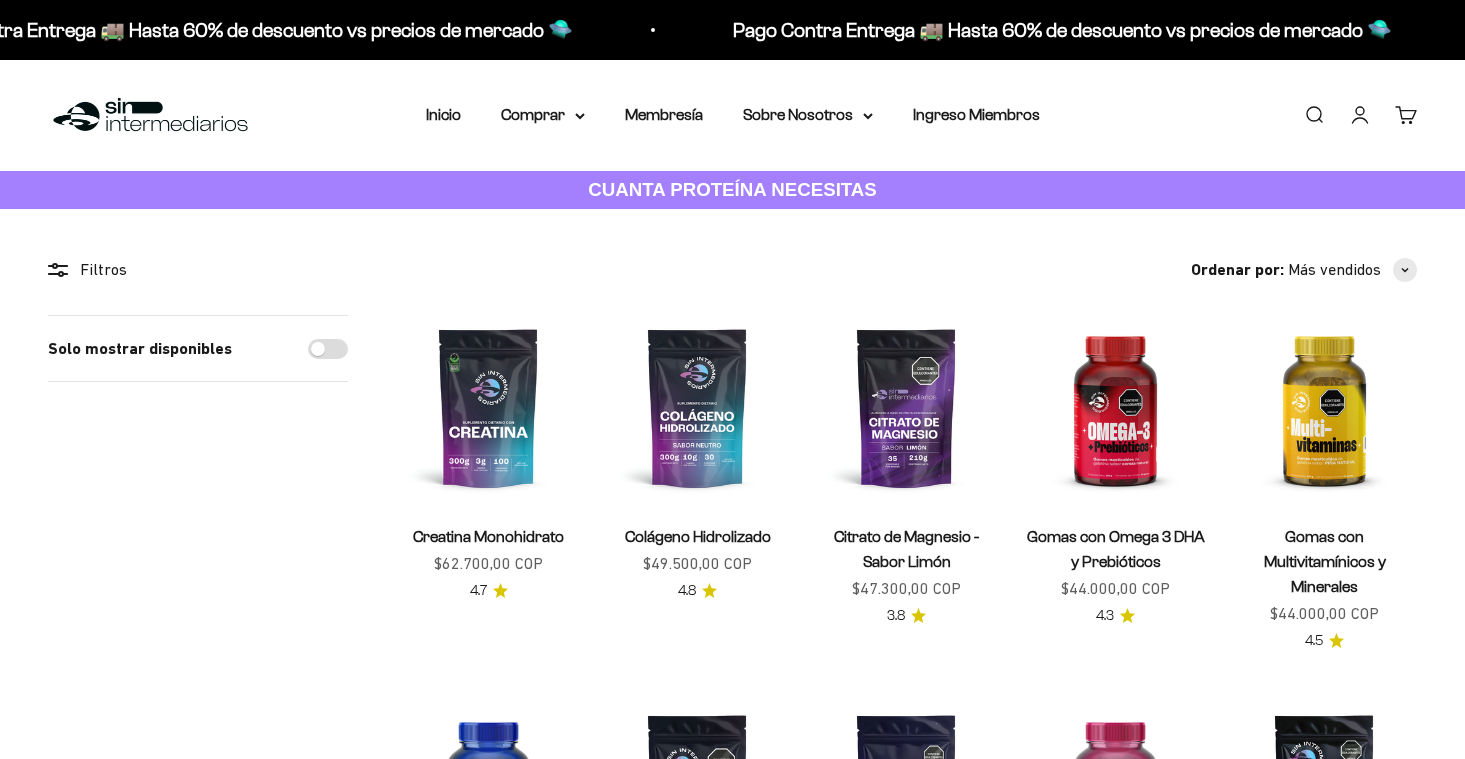 scroll, scrollTop: 1462, scrollLeft: 0, axis: vertical 